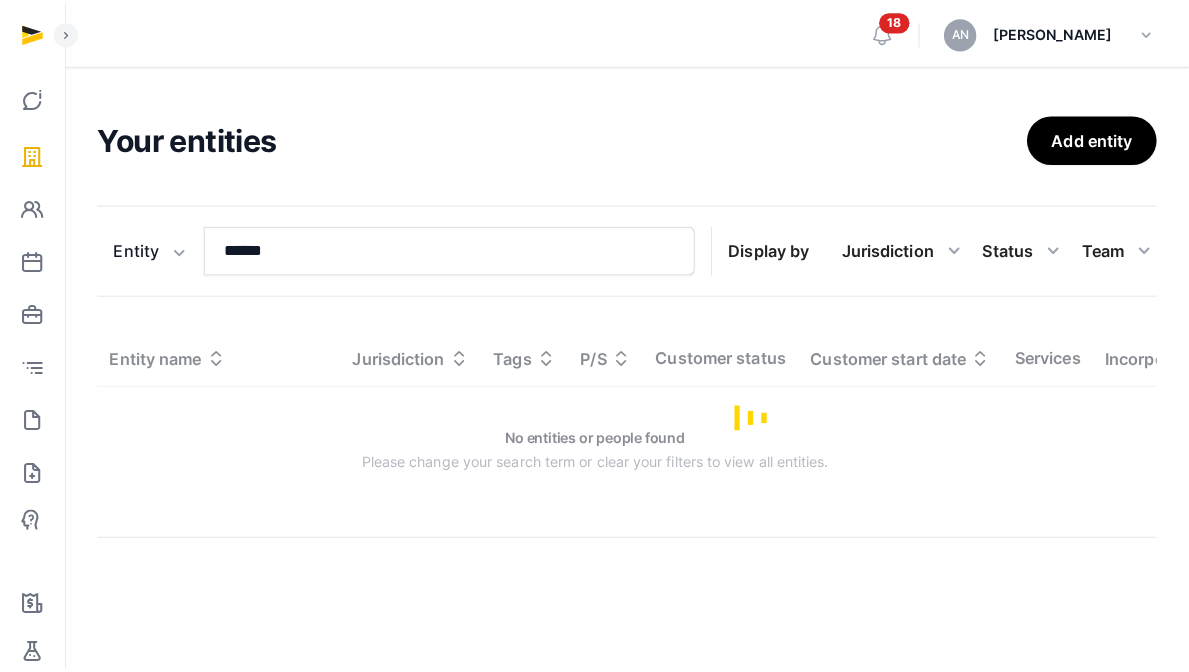 scroll, scrollTop: 0, scrollLeft: 0, axis: both 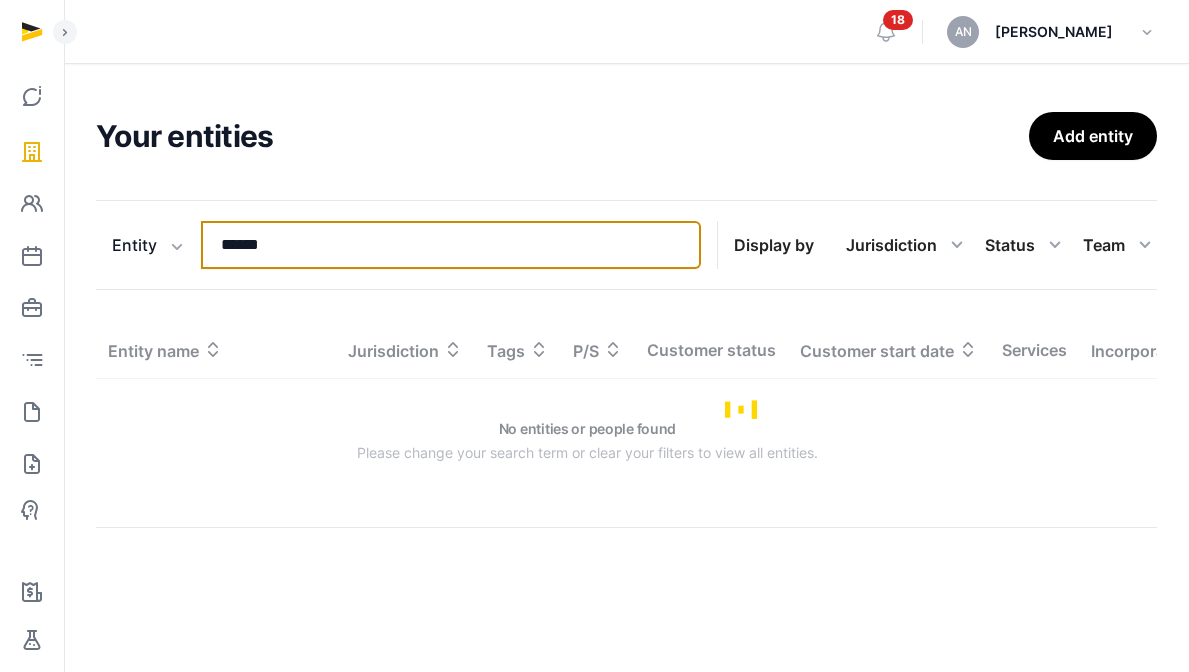 click on "******" at bounding box center (451, 245) 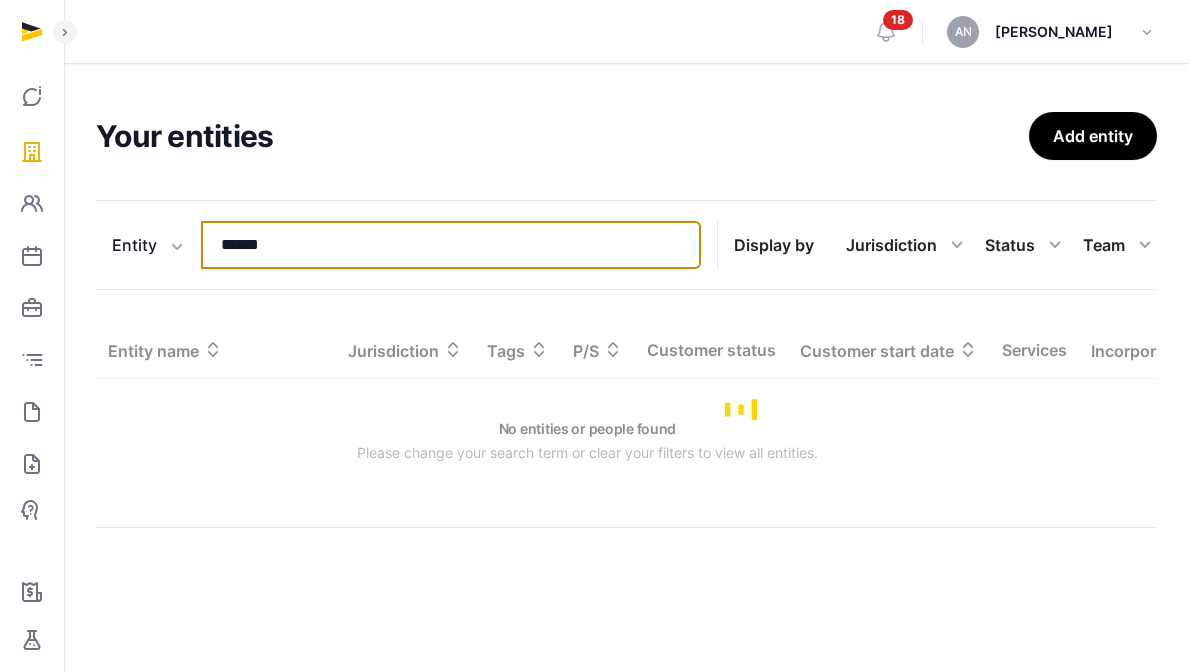click on "******" at bounding box center (451, 245) 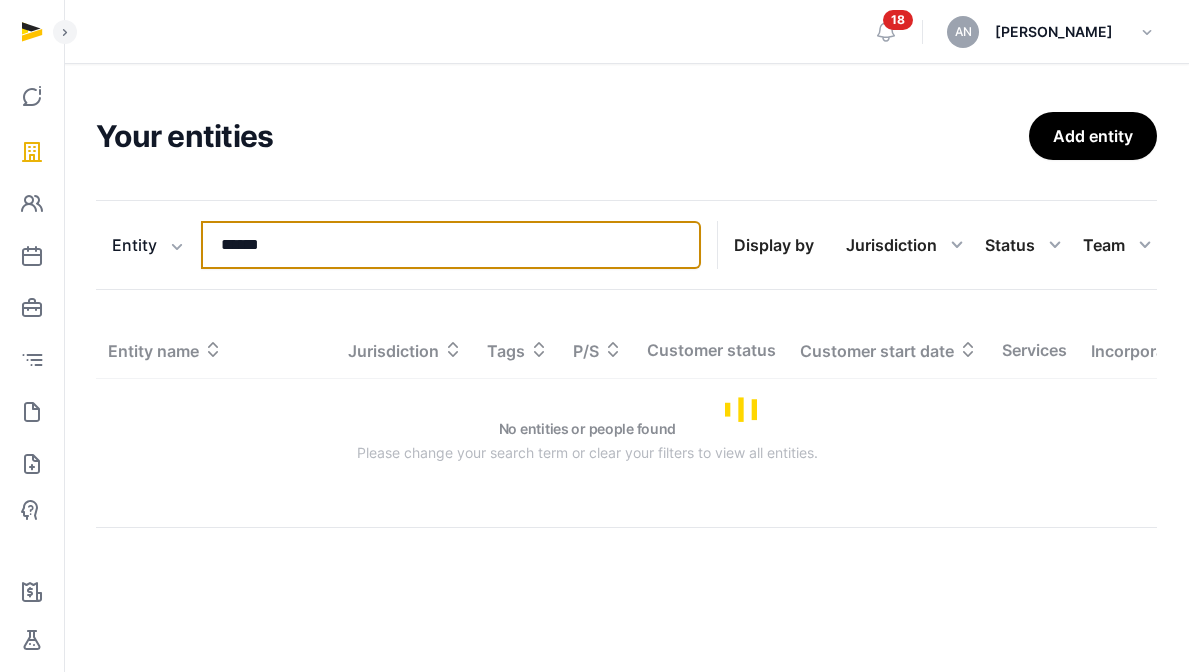 click on "******" at bounding box center [451, 245] 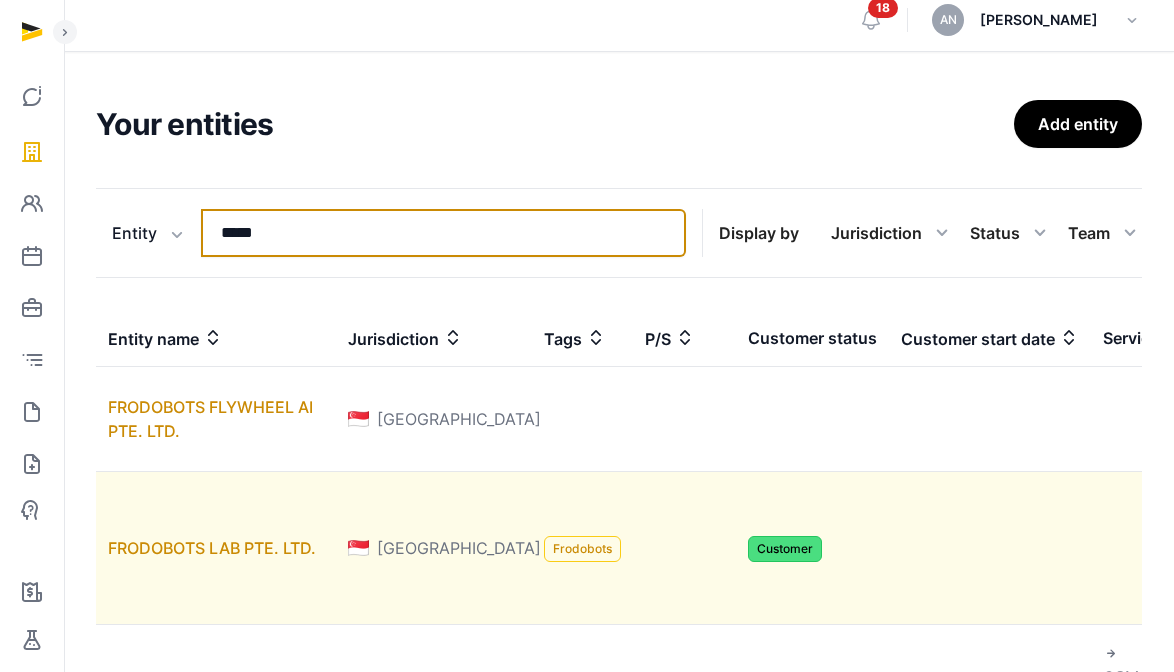 scroll, scrollTop: 37, scrollLeft: 0, axis: vertical 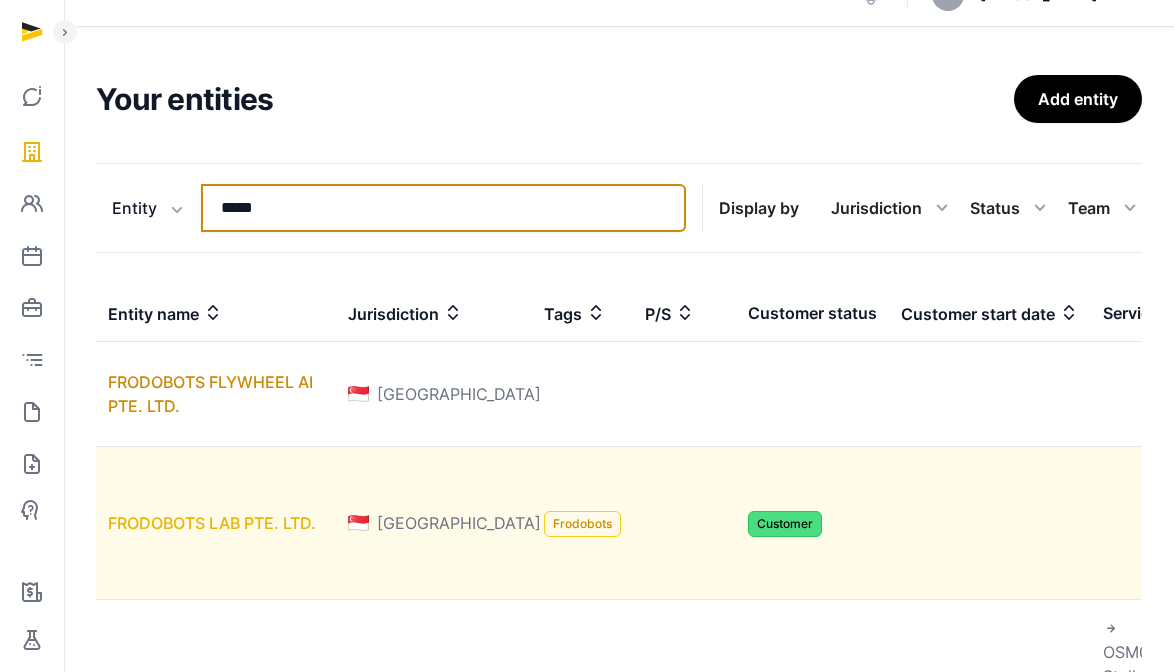 type on "*****" 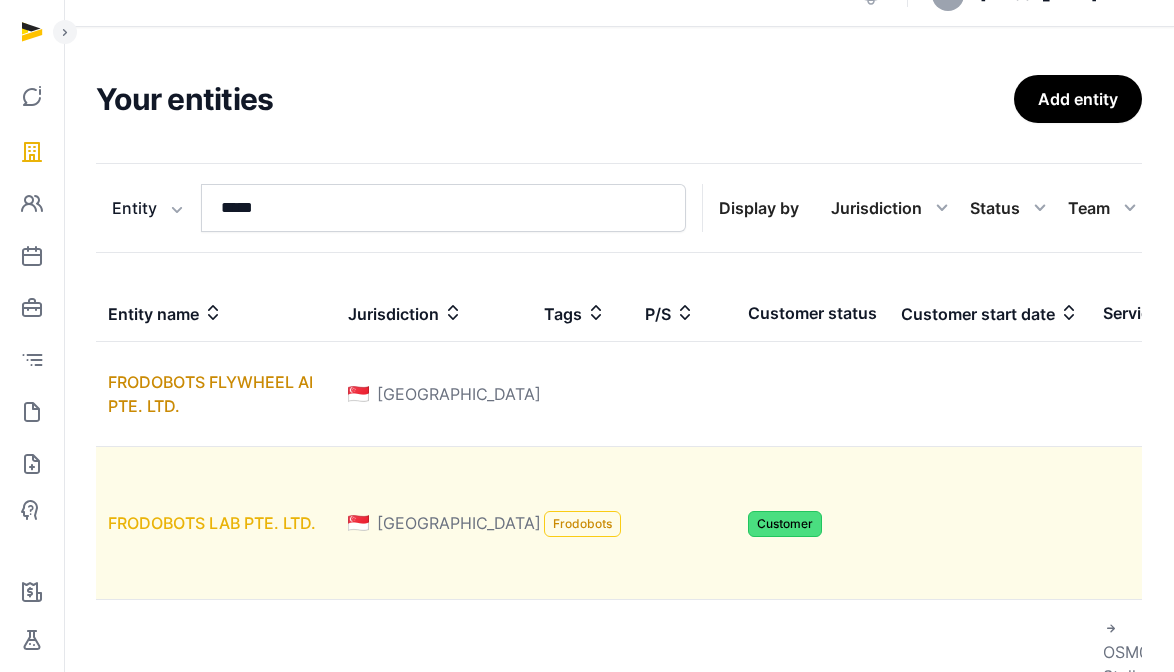 click on "FRODOBOTS LAB PTE. LTD." at bounding box center (212, 523) 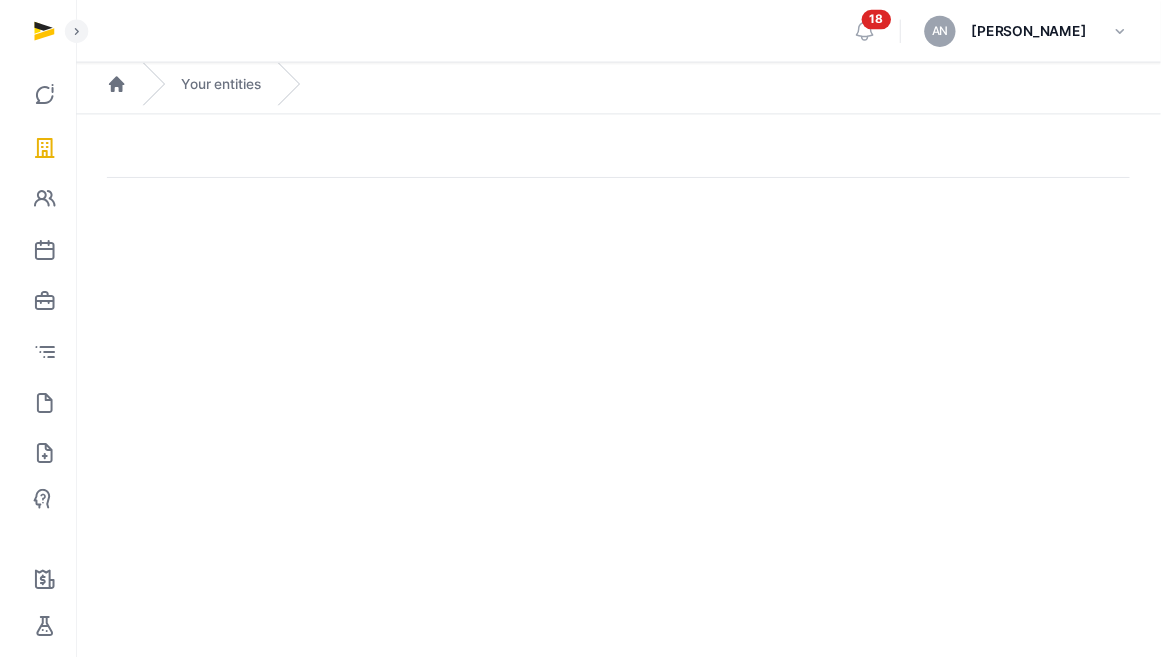 scroll, scrollTop: 0, scrollLeft: 0, axis: both 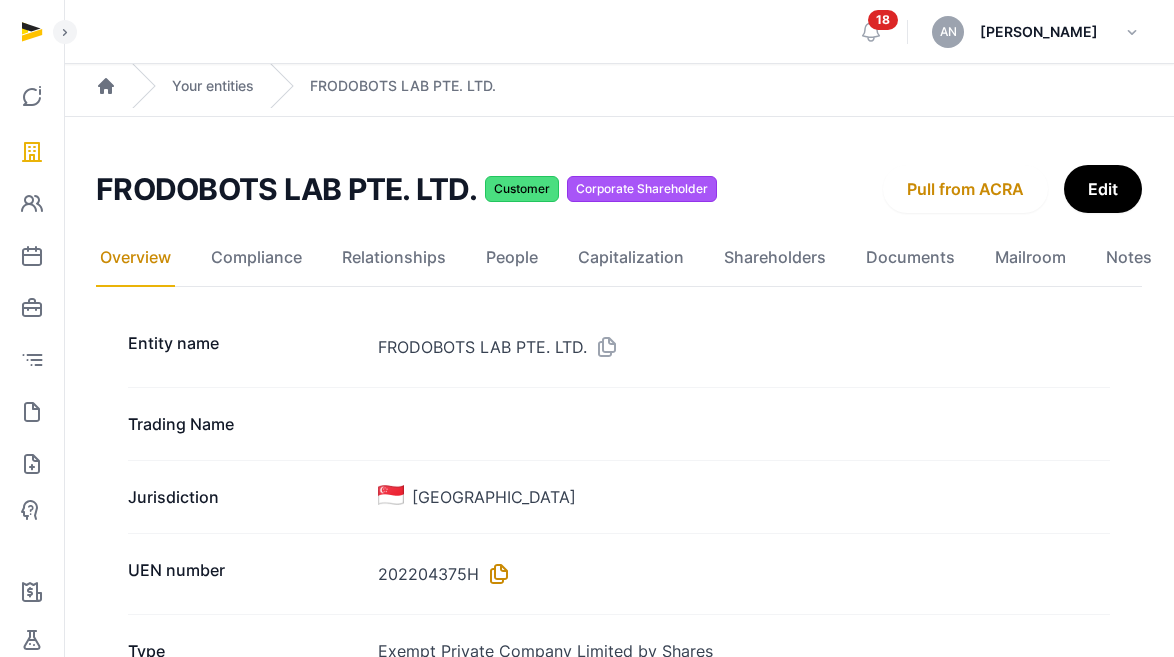click at bounding box center [495, 574] 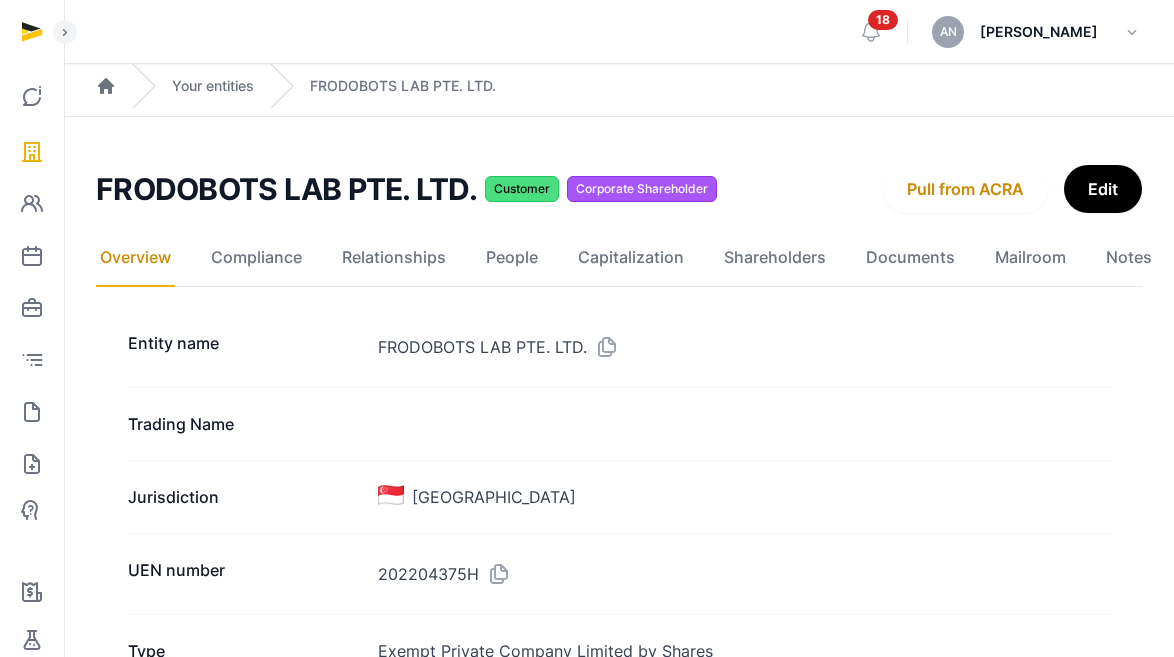 click on "FRODOBOTS LAB PTE. LTD." at bounding box center (286, 189) 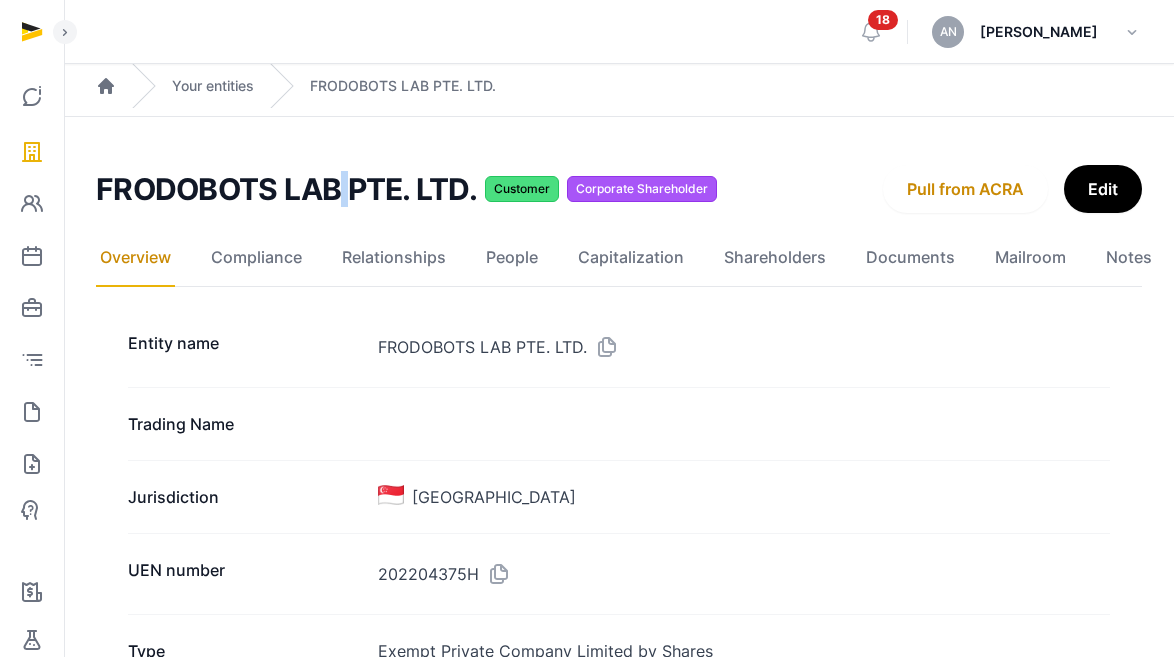 click on "FRODOBOTS LAB PTE. LTD." at bounding box center [286, 189] 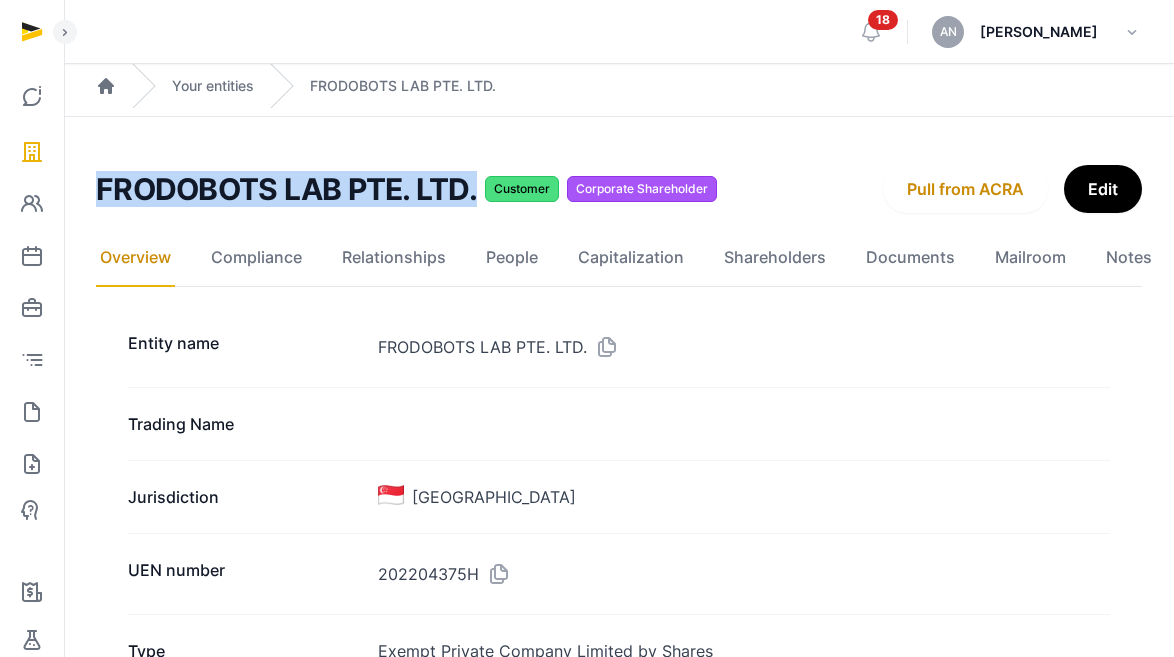 click on "FRODOBOTS LAB PTE. LTD." at bounding box center (286, 189) 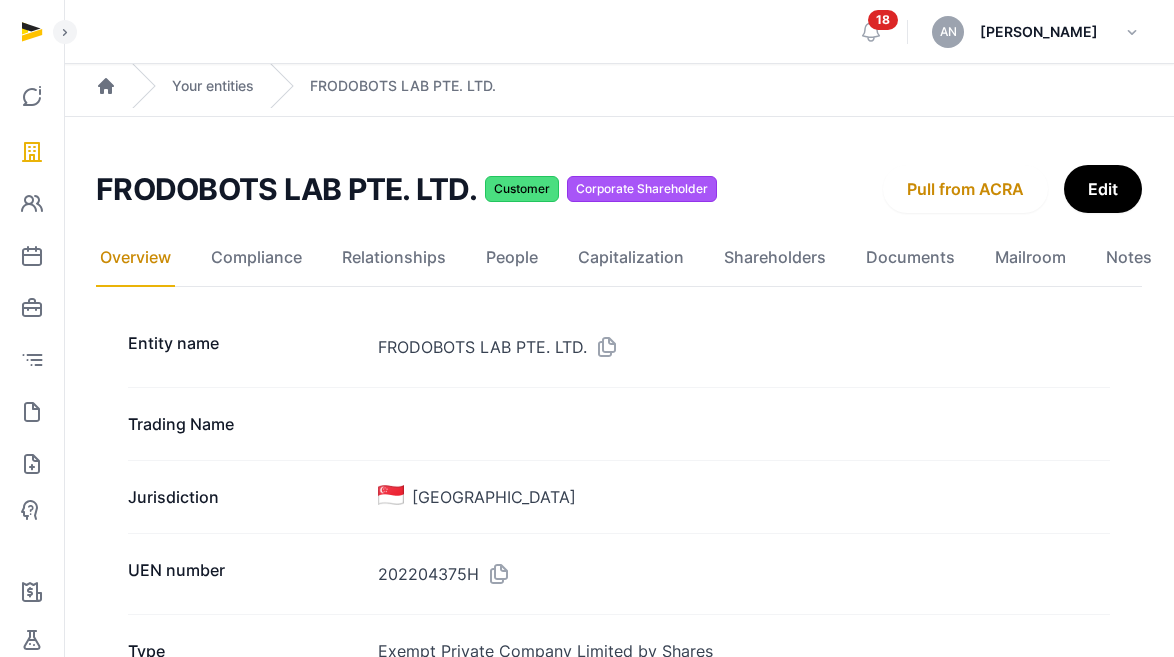 click on "Overview  Compliance  Relationships  People  Capitalization  Shareholders  Documents  Mailroom  Notes  Dossier  Jobs  Entity name FRODOBOTS LAB PTE. LTD.  Trading Name   Jurisdiction [GEOGRAPHIC_DATA] UEN number 202204375H  Type Exempt Private Company Limited by Shares  Company stage Pre-seed Parent/Subsidiary Subsidiary companies FrodoBots US, Inc. Industry Transportation and Logistics Description FrodoBots is an open-world game with IRL sidewalk robots
[URL][DOMAIN_NAME]  Website Email address Office phone number Primary countries of operation Activities 28182 - MANUFACTURE AND REPAIR OF SERVICE ROBOTS Business address [STREET_ADDRESS]  Mailing address [STREET_ADDRESS]  Incorporation date [DATE]  Tags Frodobots Entity status Active  Registered Agent (Managed by Stellar) Questionnaire Update Customer status Customer Customer start date Freemium No Channel Partner No Service Partner No Risk rating" at bounding box center (619, 1359) 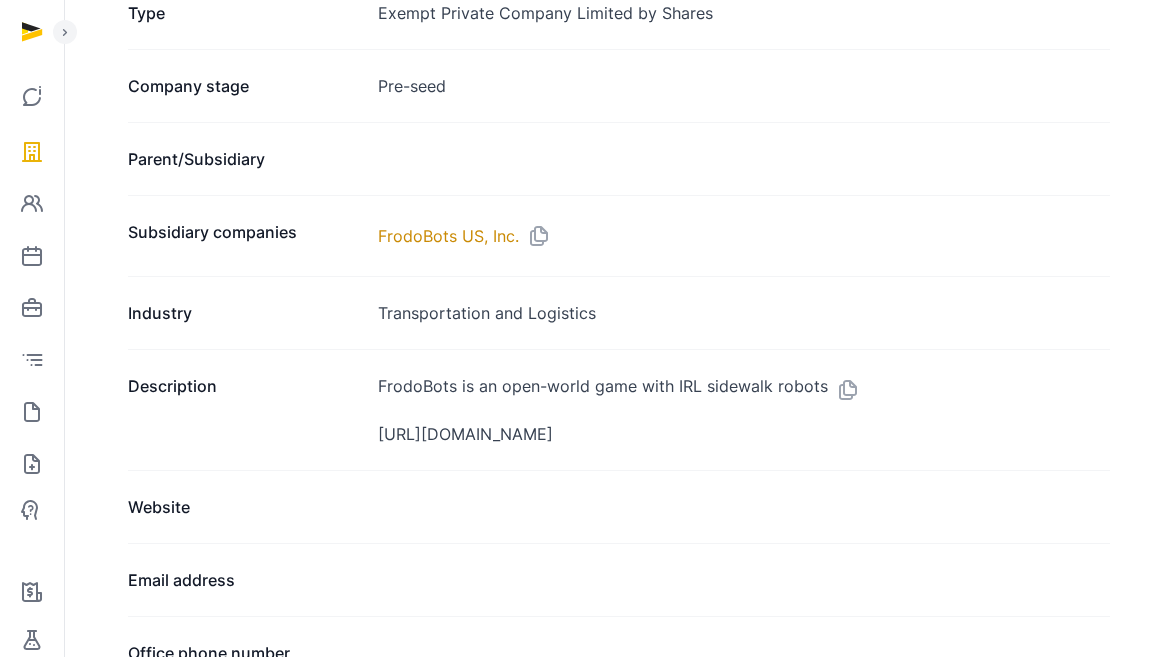 scroll, scrollTop: 57, scrollLeft: 0, axis: vertical 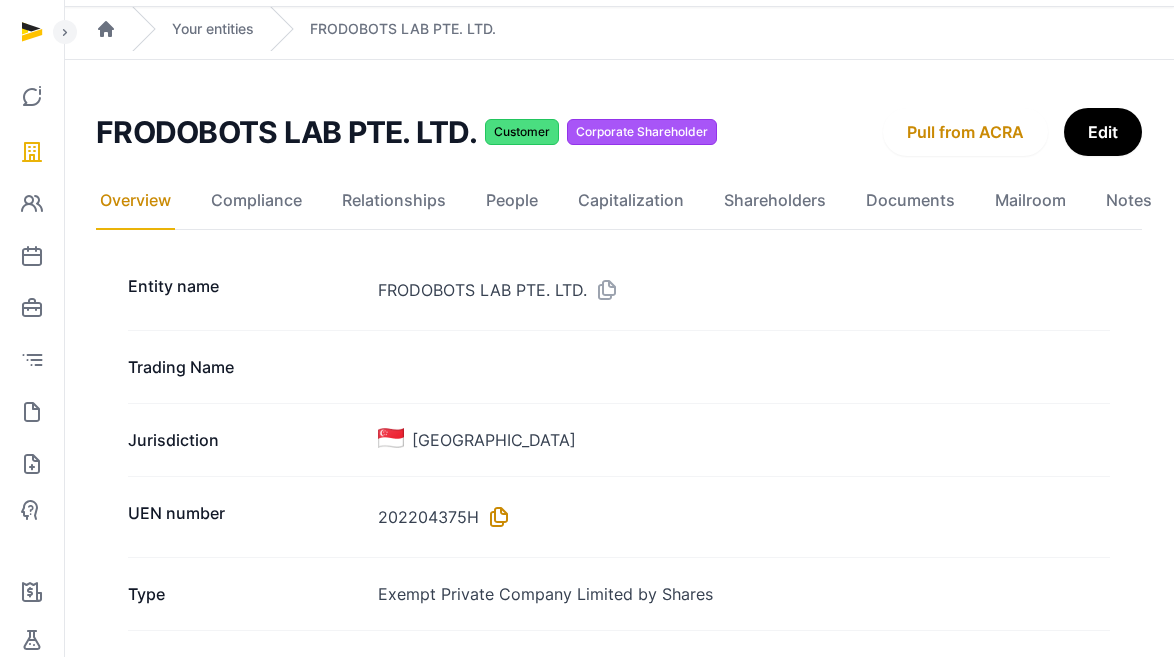 click at bounding box center [495, 517] 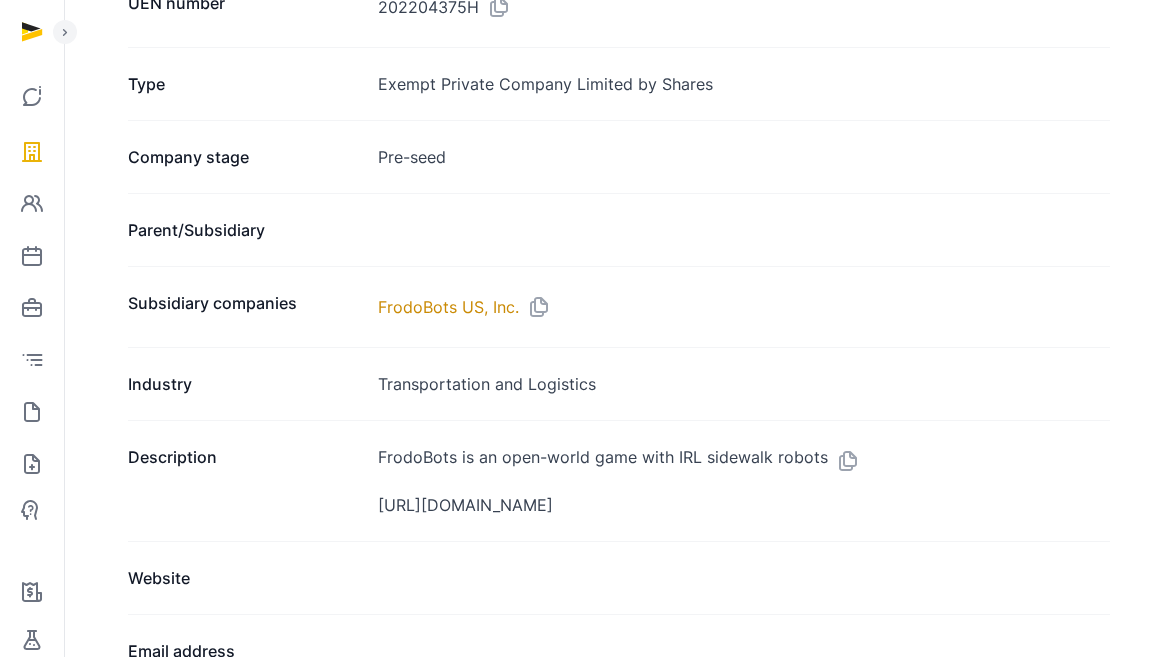 scroll, scrollTop: 1023, scrollLeft: 0, axis: vertical 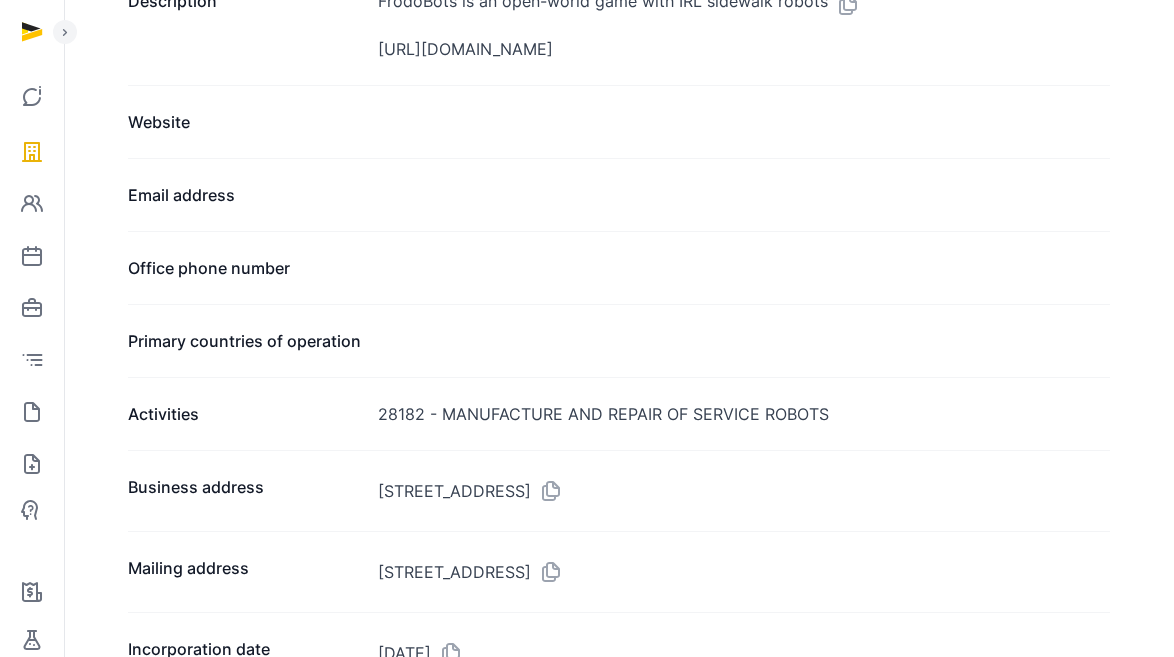 click on "[STREET_ADDRESS]" at bounding box center (744, 491) 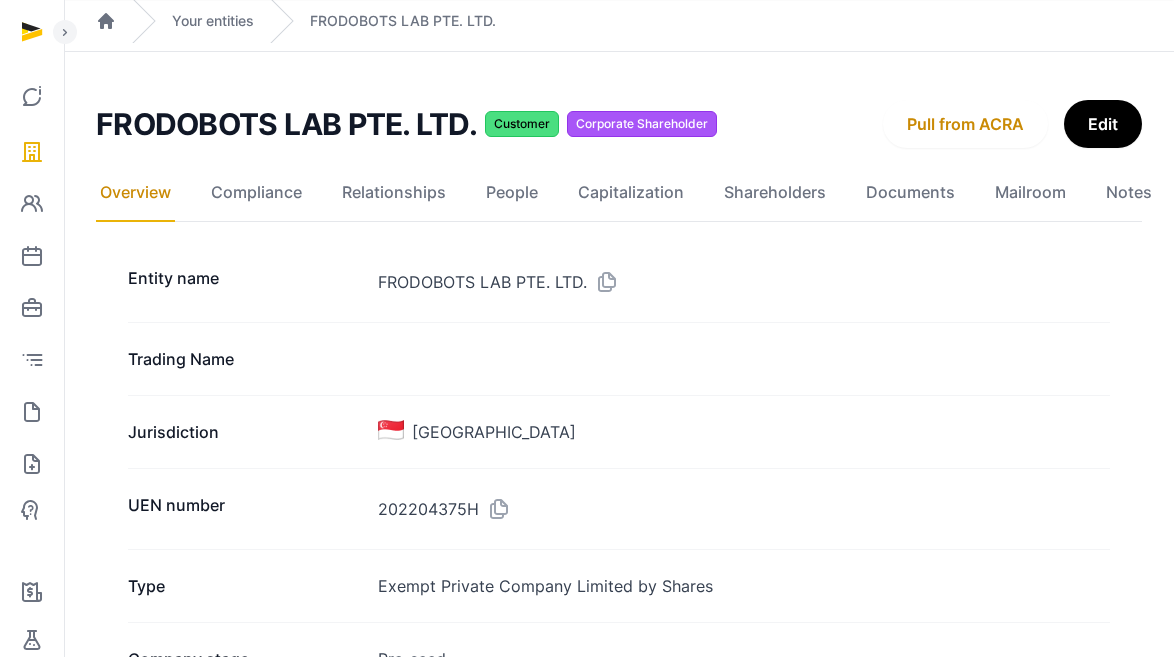 scroll, scrollTop: 0, scrollLeft: 0, axis: both 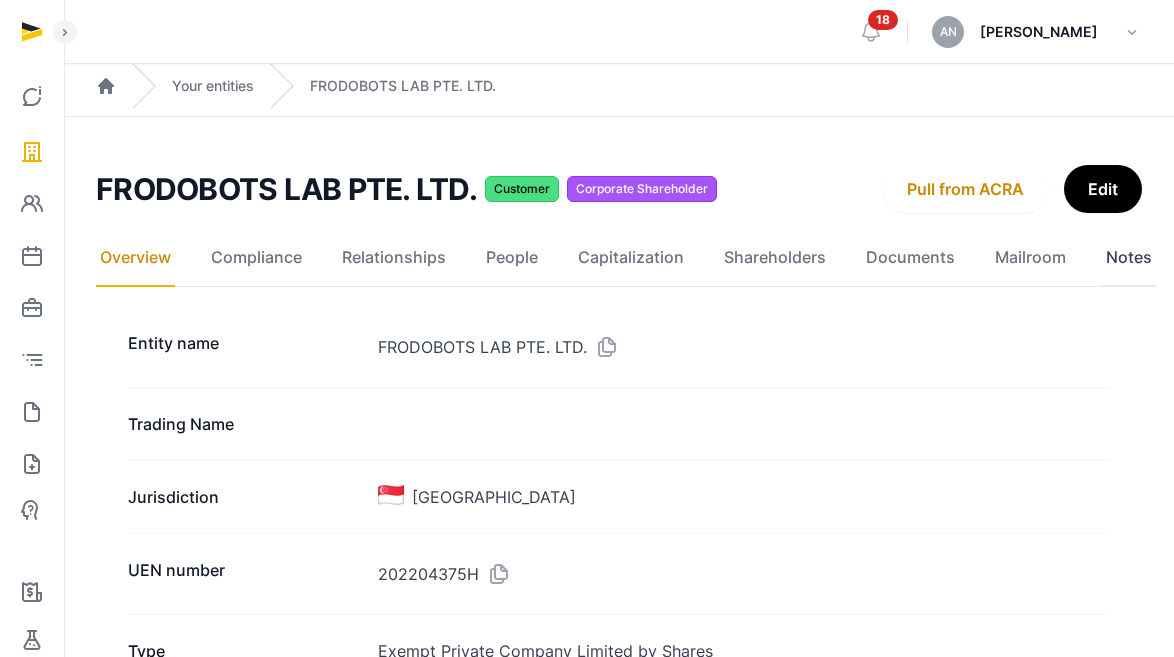 click on "Notes" 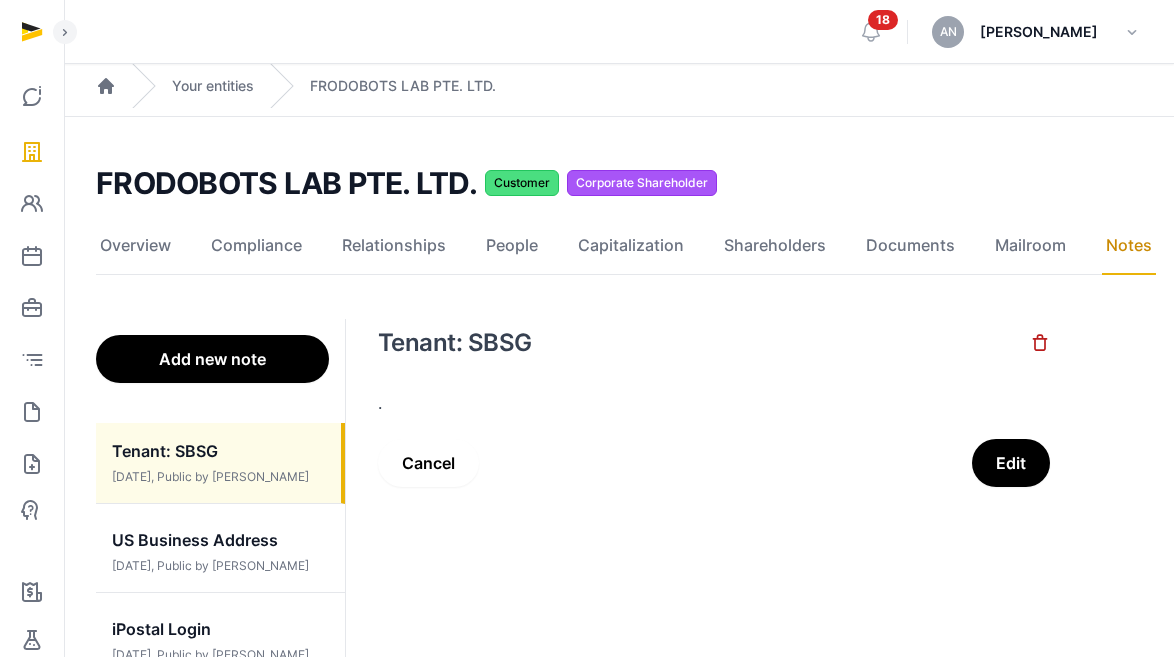 click on "Add new note" at bounding box center (212, 359) 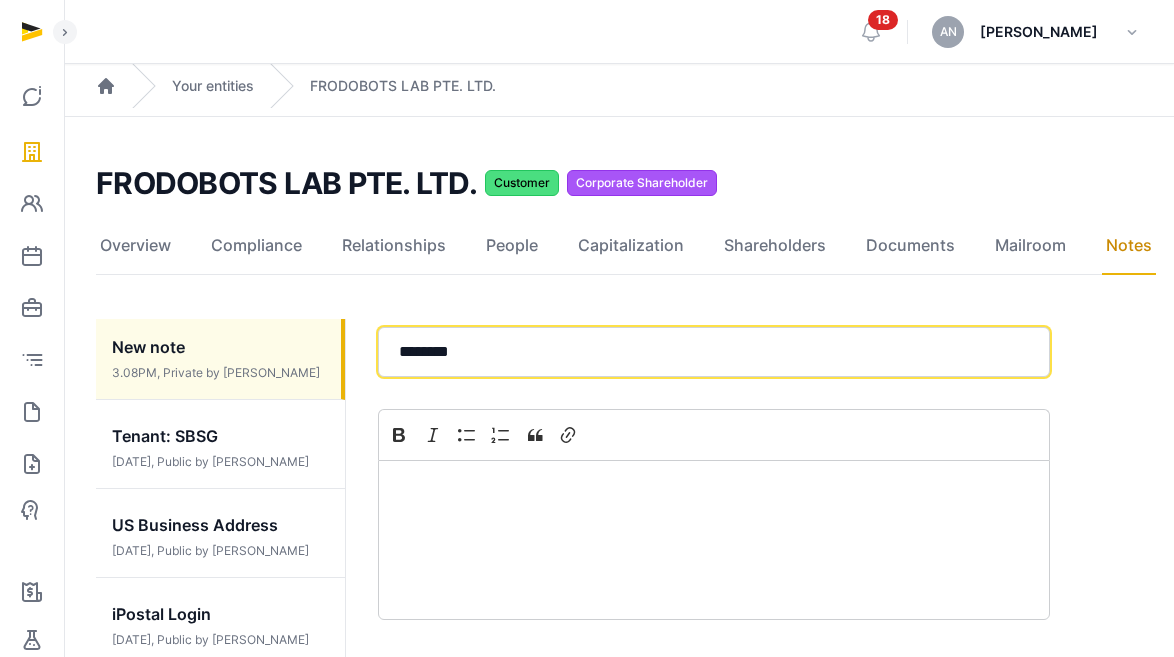 click on "********" 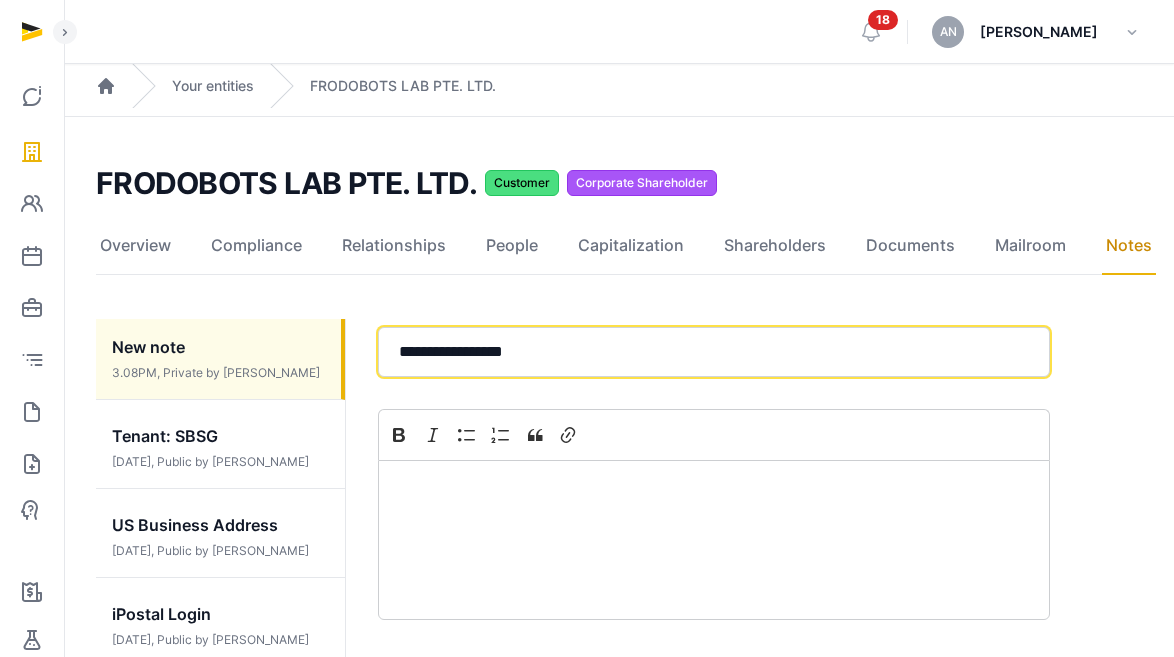 click on "**********" 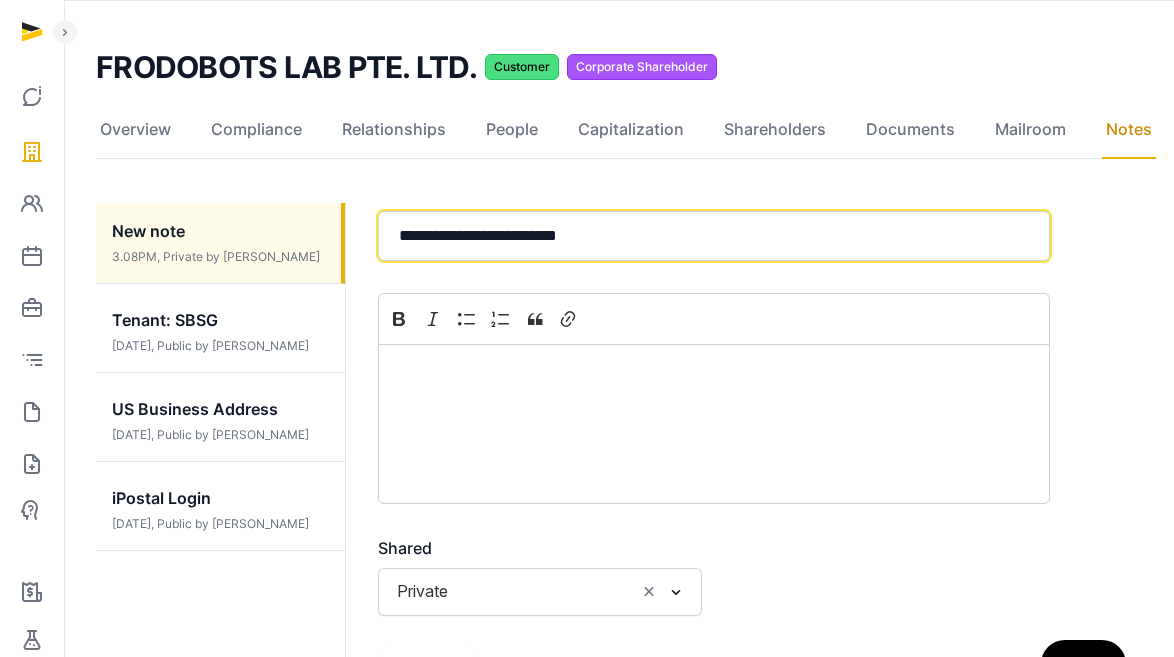 scroll, scrollTop: 210, scrollLeft: 0, axis: vertical 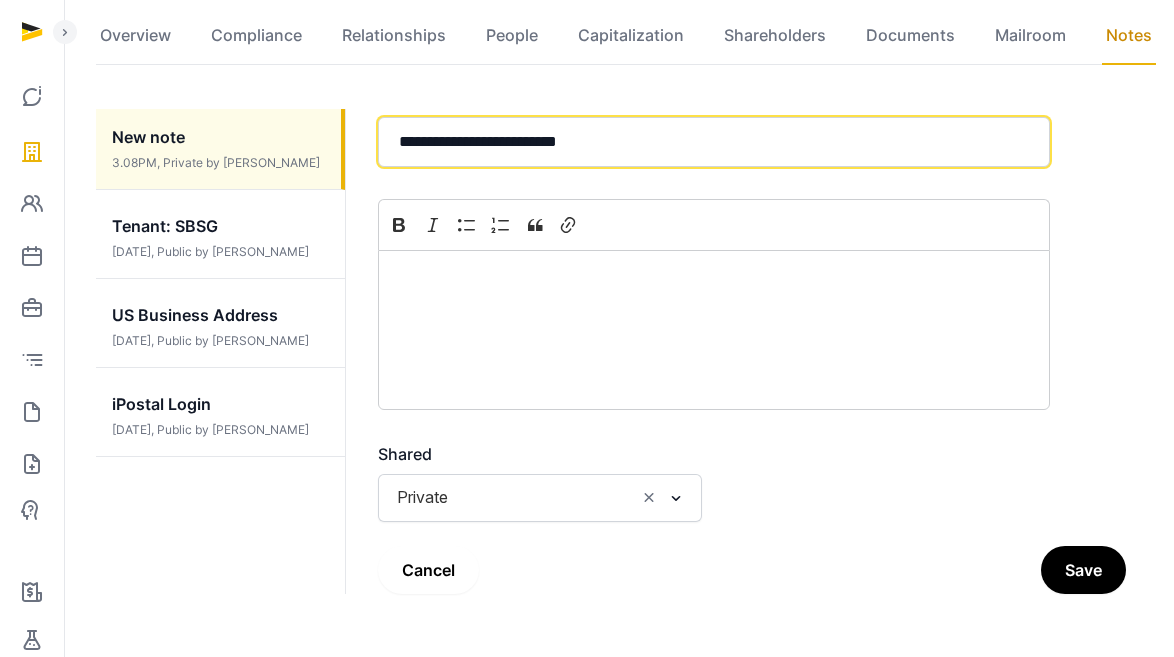 type on "**********" 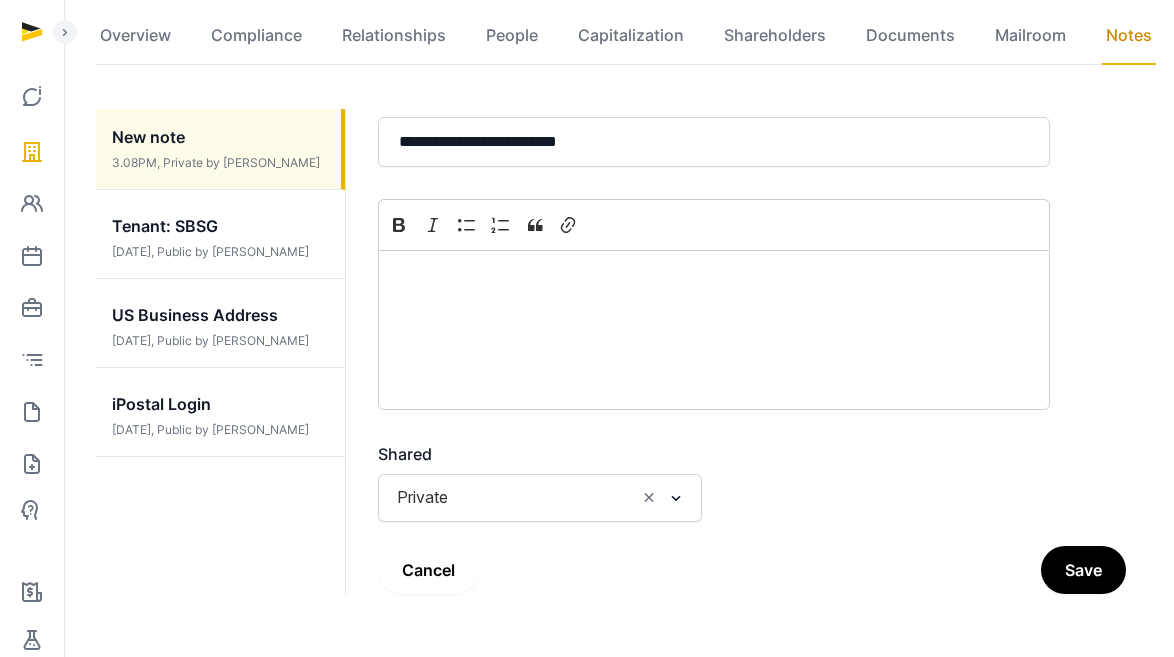 click at bounding box center [676, 498] 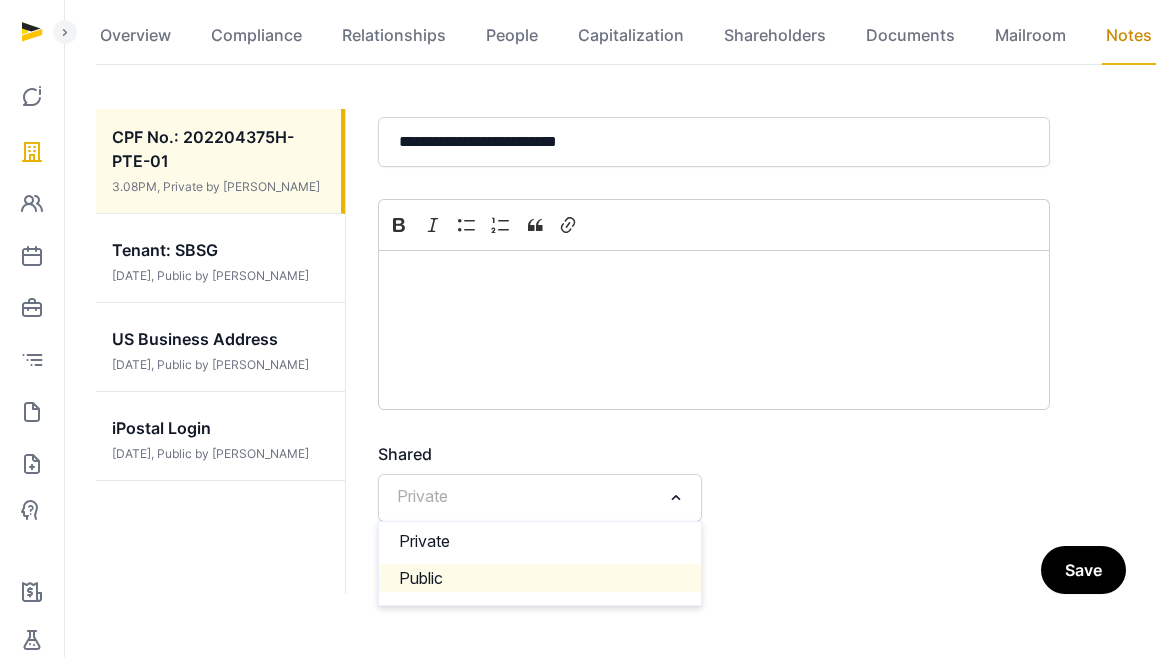 click on "Public" 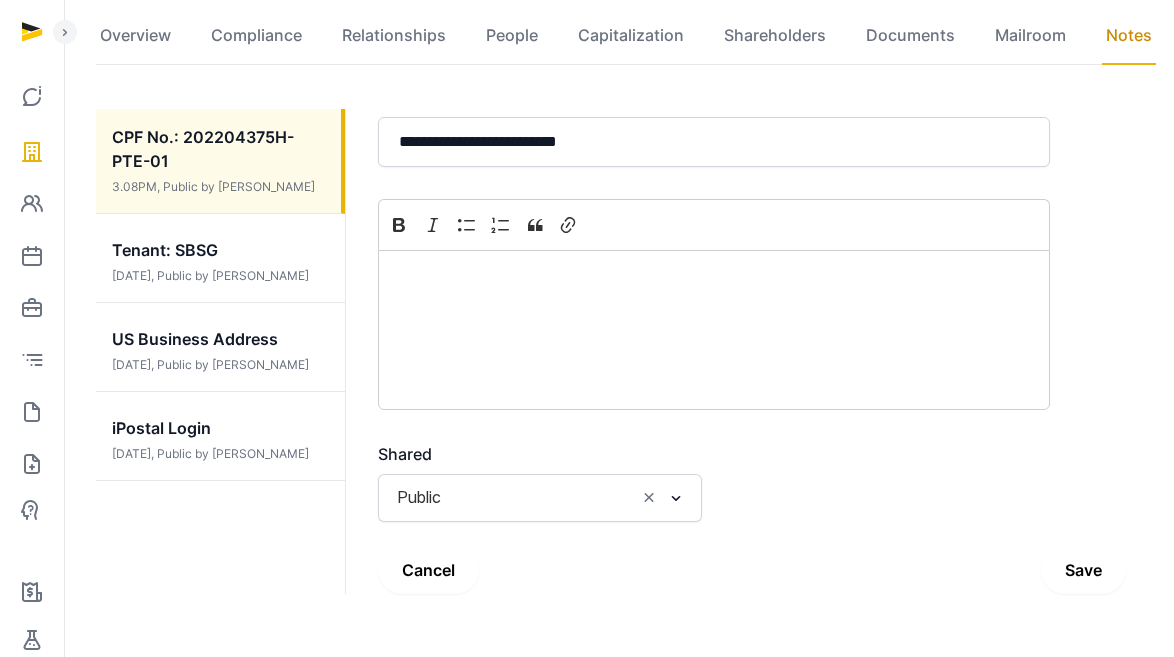 click on "Save" at bounding box center [1083, 570] 